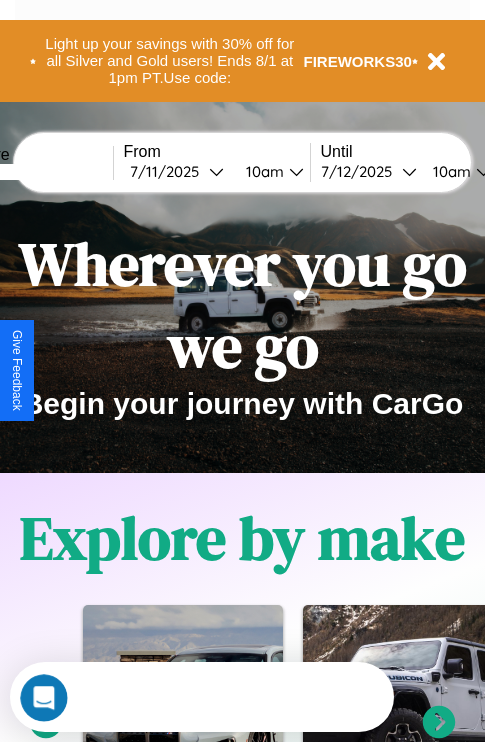 scroll, scrollTop: 0, scrollLeft: 0, axis: both 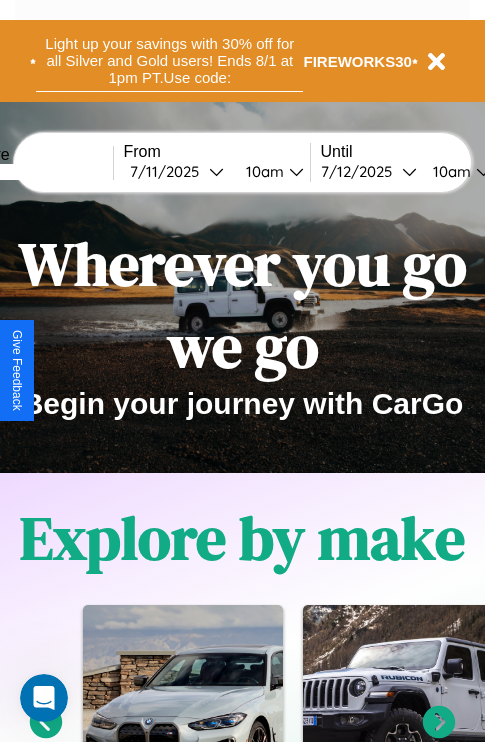 click on "Light up your savings with 30% off for all Silver and Gold users! Ends 8/1 at 1pm PT.  Use code:" at bounding box center [169, 61] 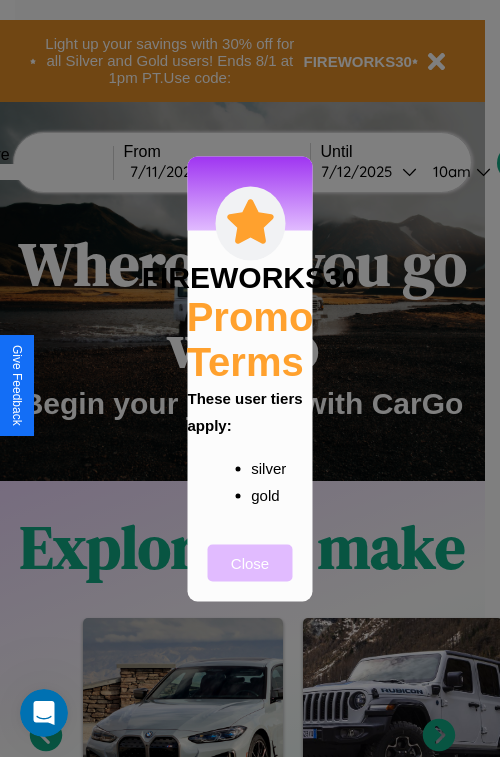 click on "Close" at bounding box center (250, 562) 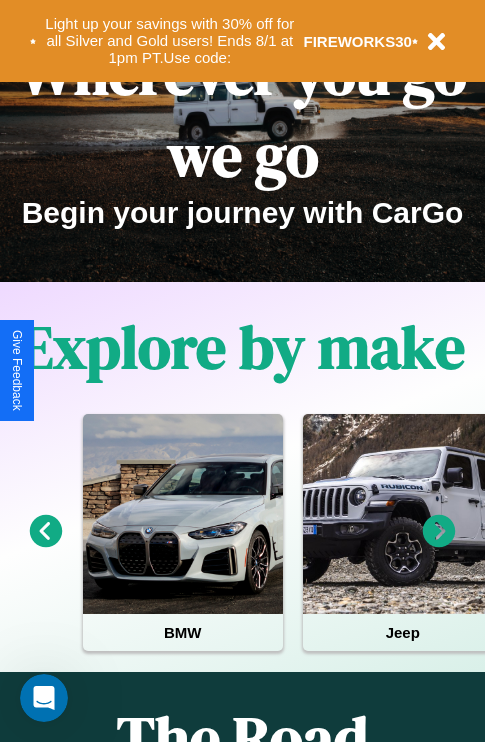 scroll, scrollTop: 308, scrollLeft: 0, axis: vertical 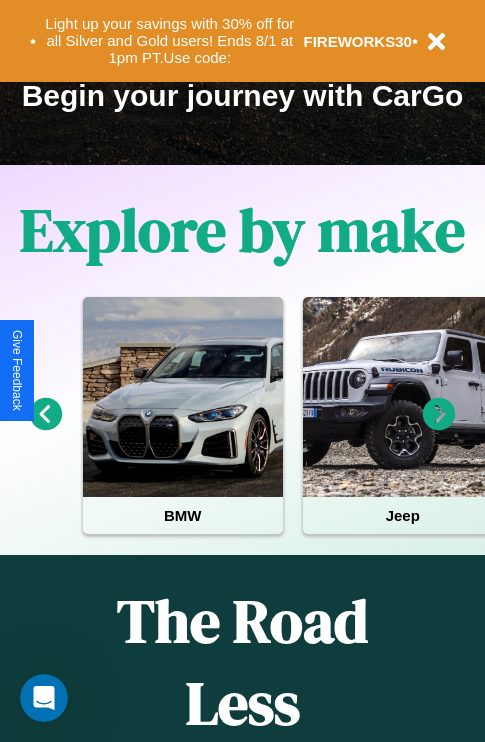 click 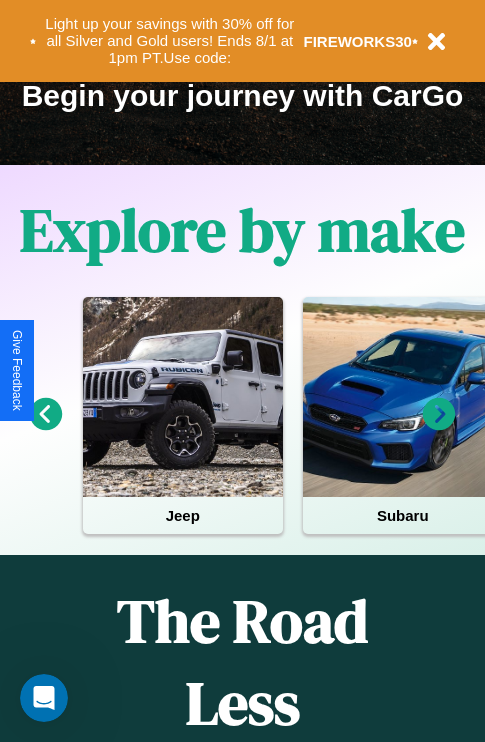 click 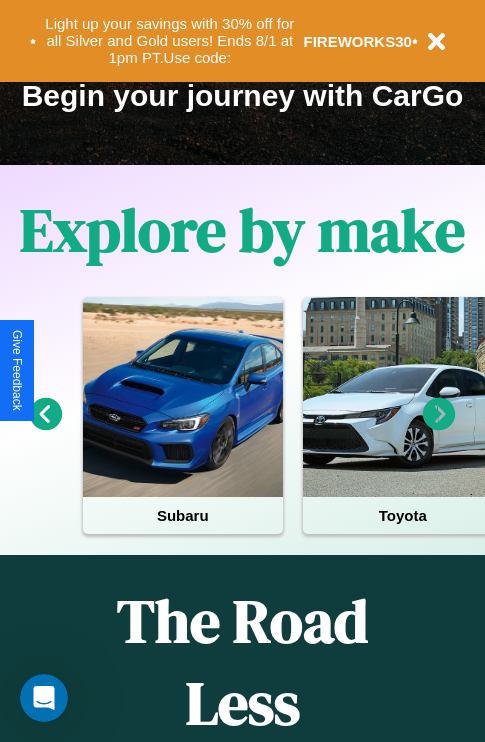 click 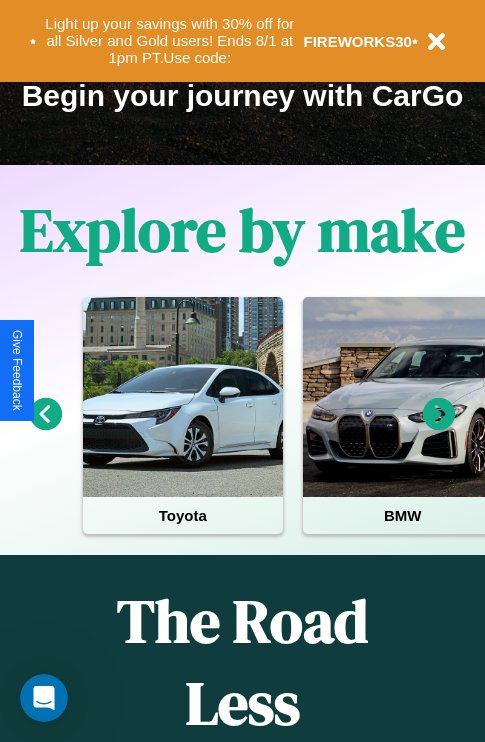 click 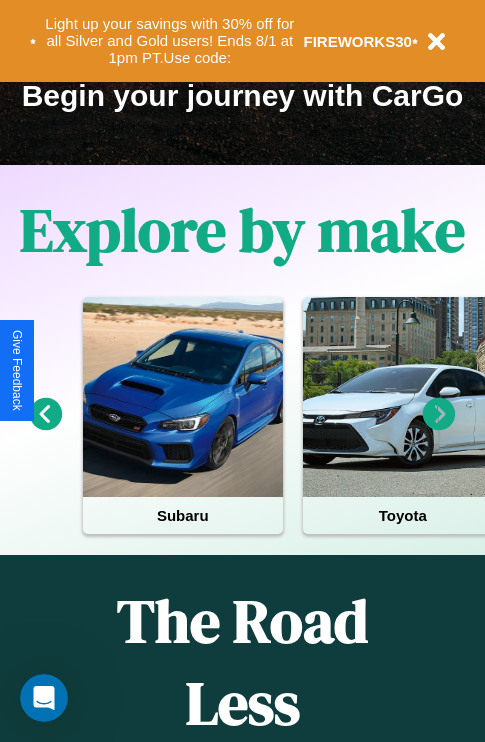click 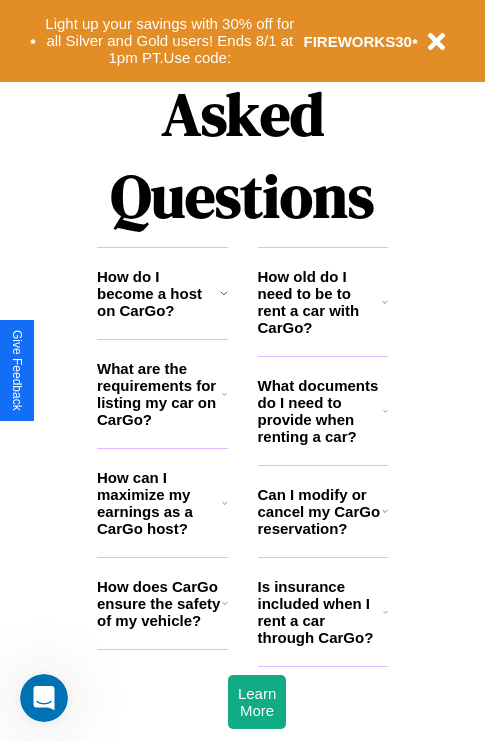 scroll, scrollTop: 2423, scrollLeft: 0, axis: vertical 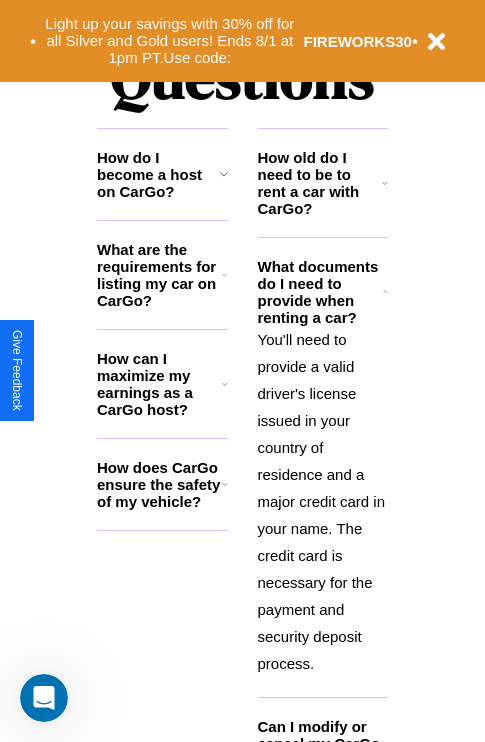 click on "How does CarGo ensure the safety of my vehicle?" at bounding box center (159, 484) 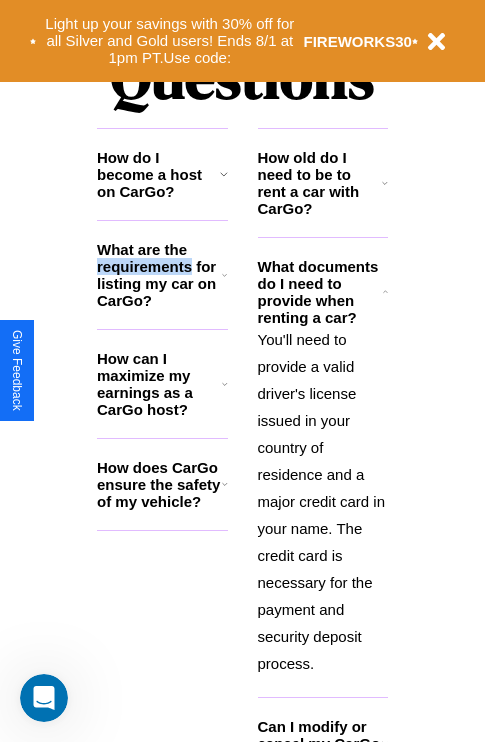 scroll, scrollTop: 2613, scrollLeft: 0, axis: vertical 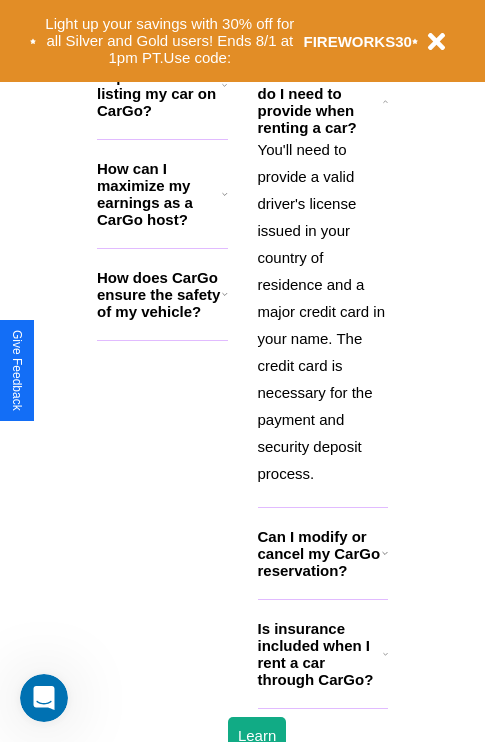 click on "Is insurance included when I rent a car through CarGo?" at bounding box center [320, 654] 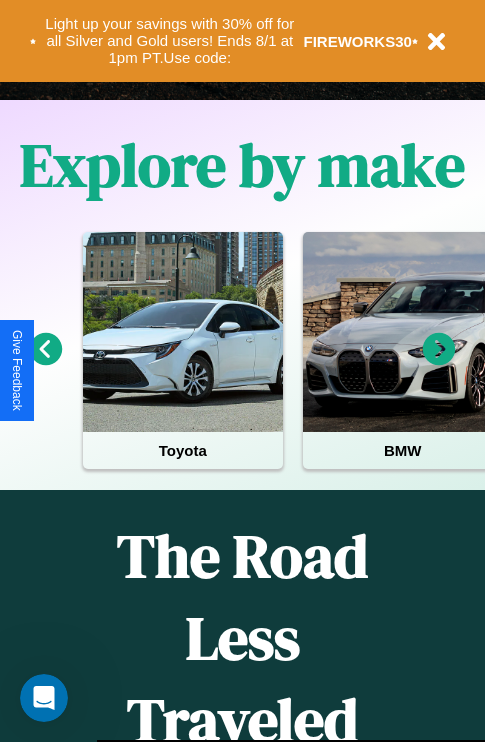 scroll, scrollTop: 308, scrollLeft: 0, axis: vertical 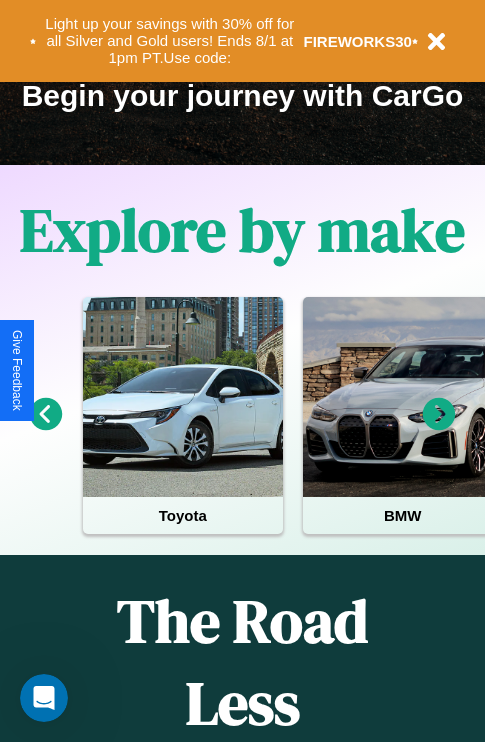 click 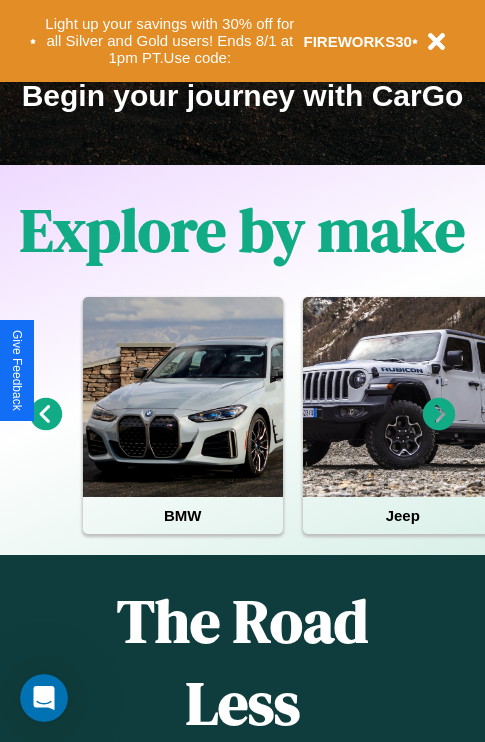 click 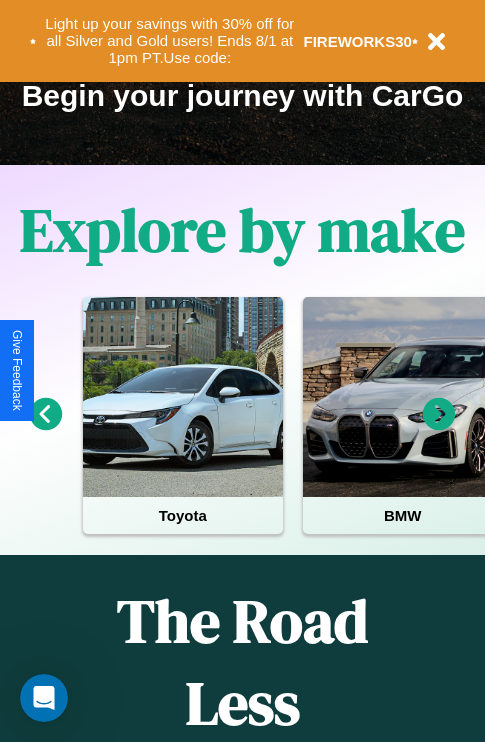 click 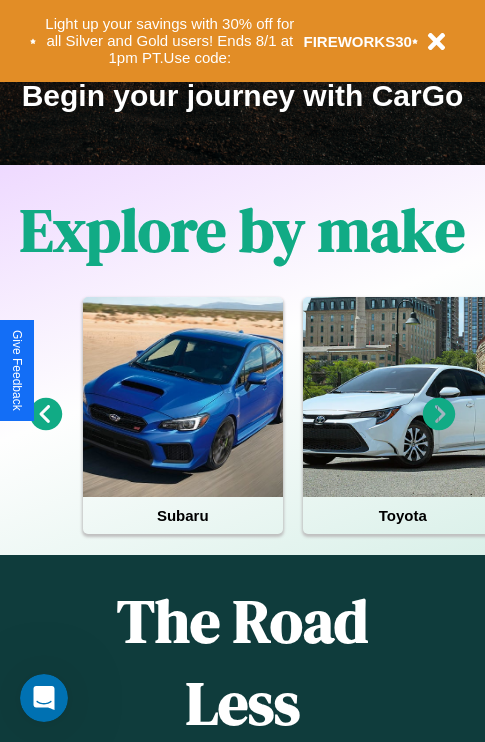 click 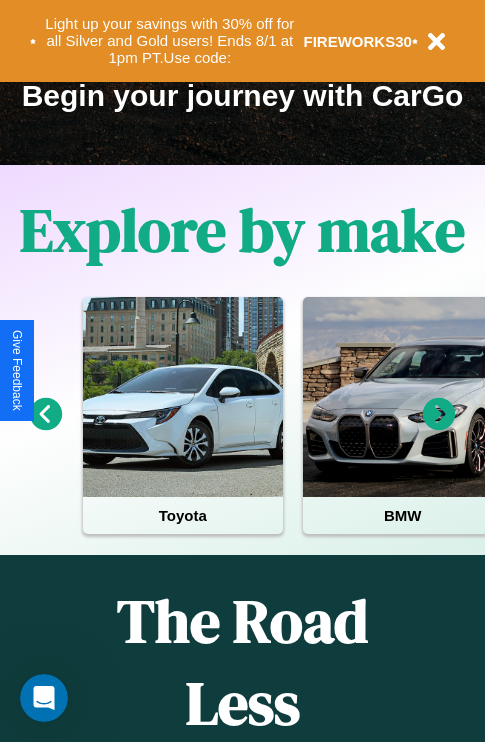 click 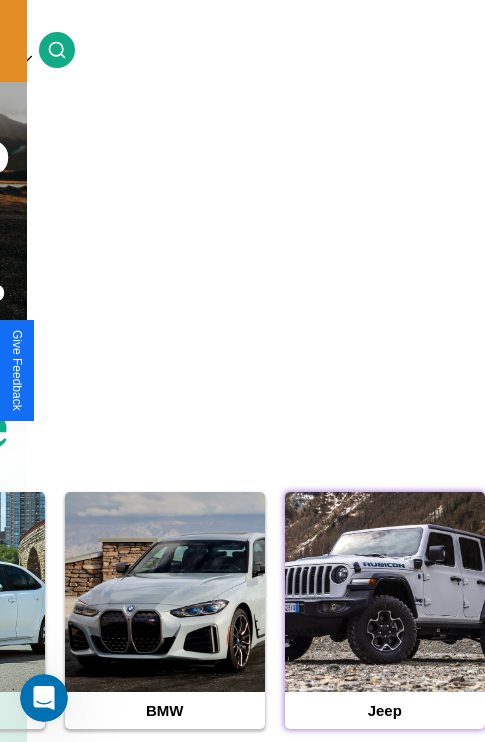 click at bounding box center (385, 592) 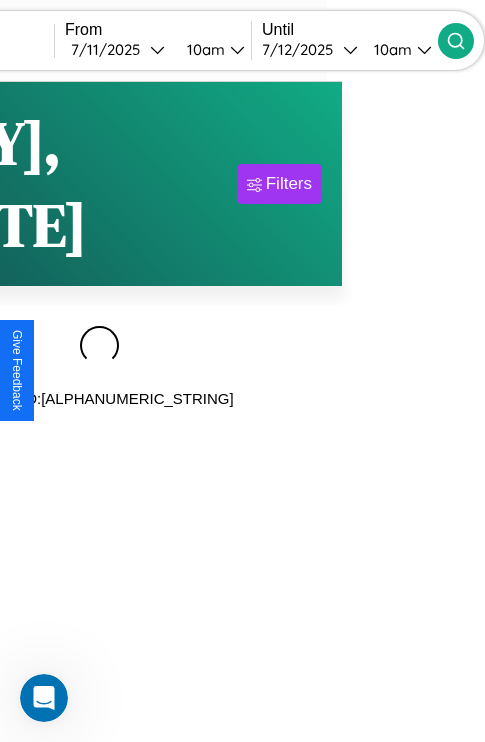 scroll, scrollTop: 0, scrollLeft: 0, axis: both 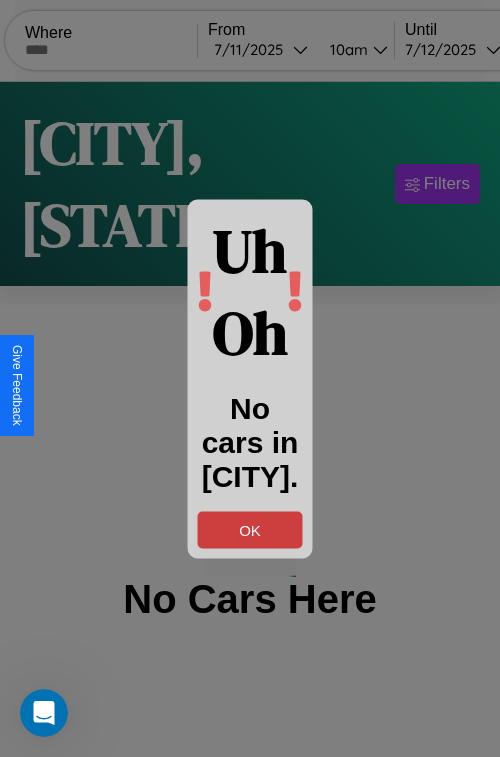 click on "OK" at bounding box center (250, 529) 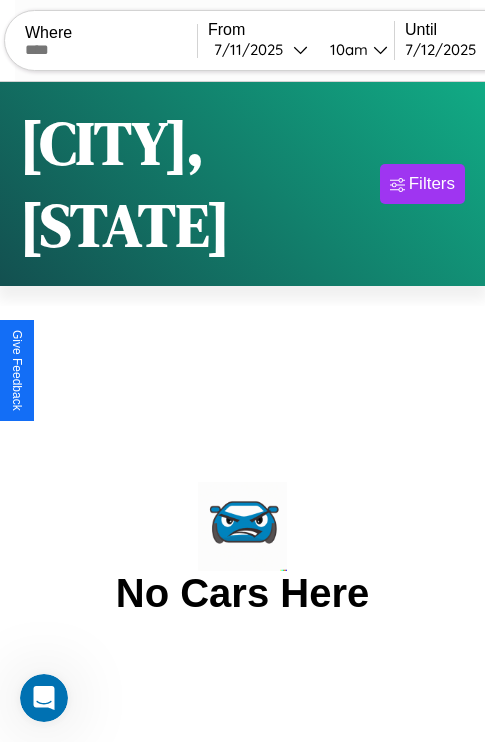 click at bounding box center (111, 50) 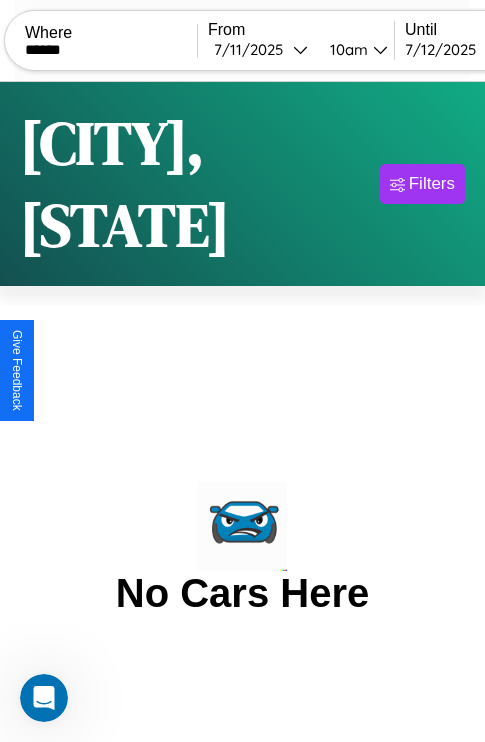 type on "******" 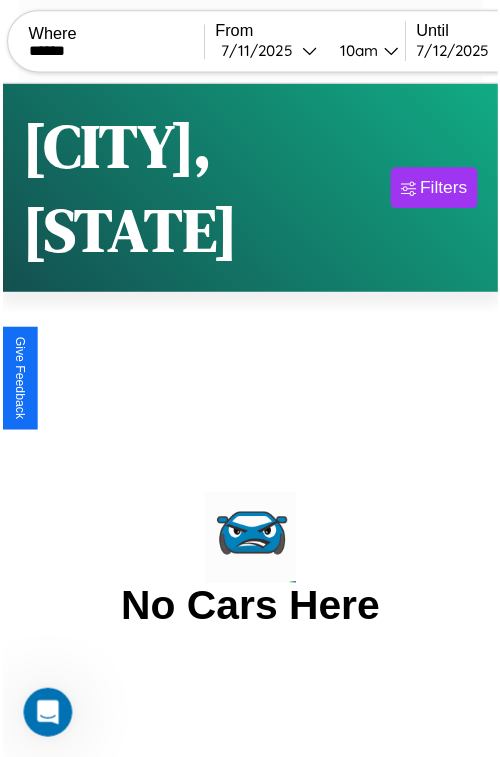 select on "*" 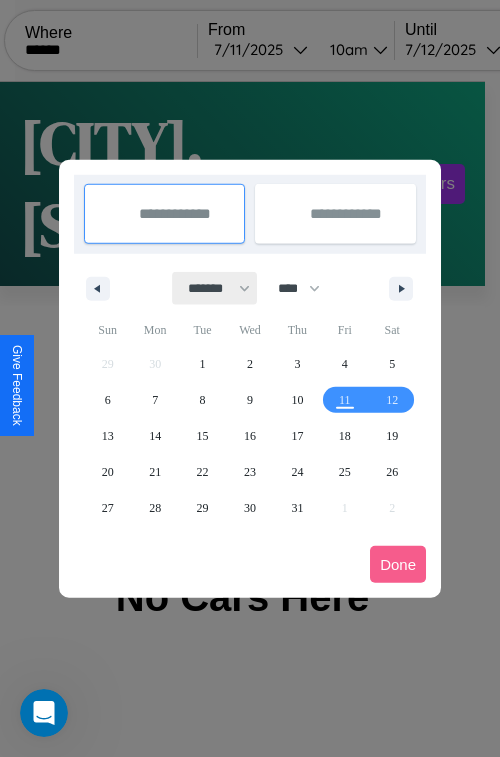 click on "******* ******** ***** ***** *** **** **** ****** ********* ******* ******** ********" at bounding box center (215, 288) 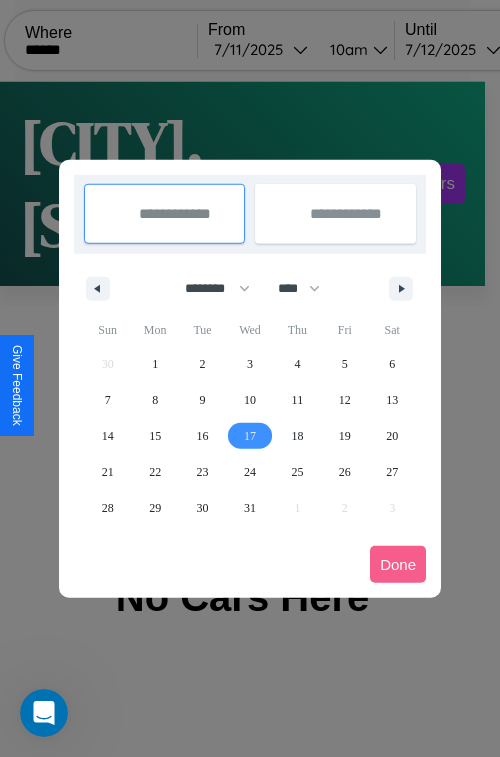 click on "17" at bounding box center (250, 436) 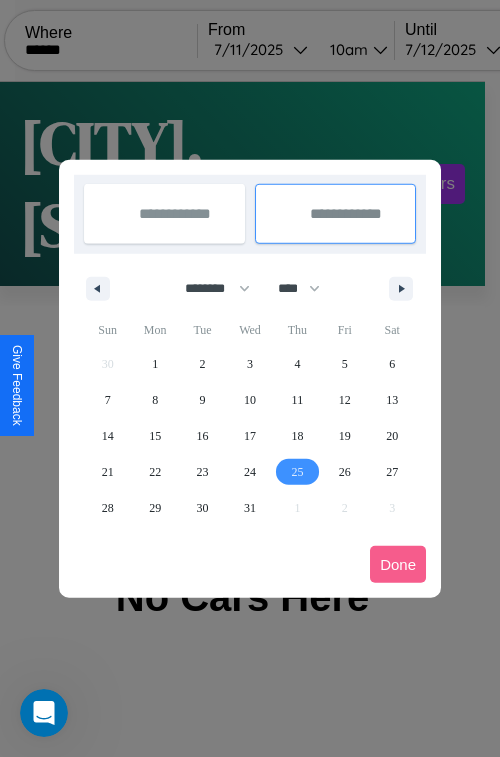 click on "25" at bounding box center (297, 472) 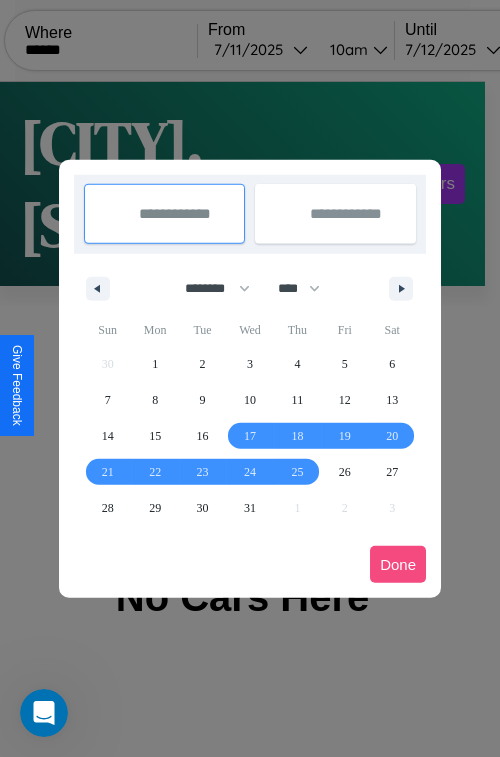 click on "Done" at bounding box center [398, 564] 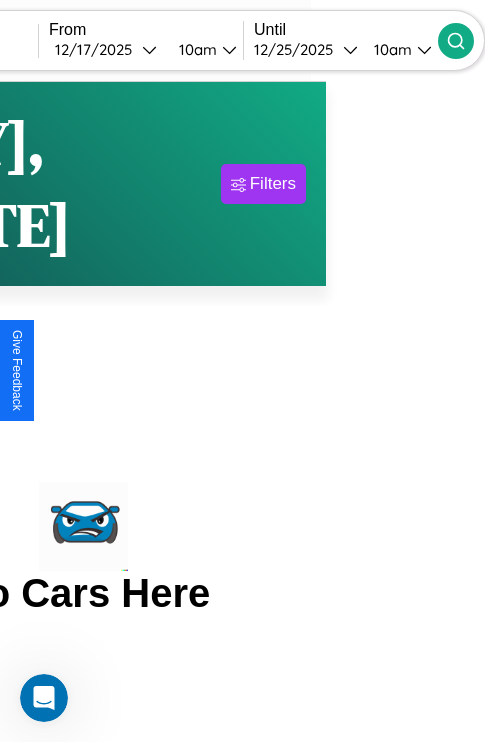 click 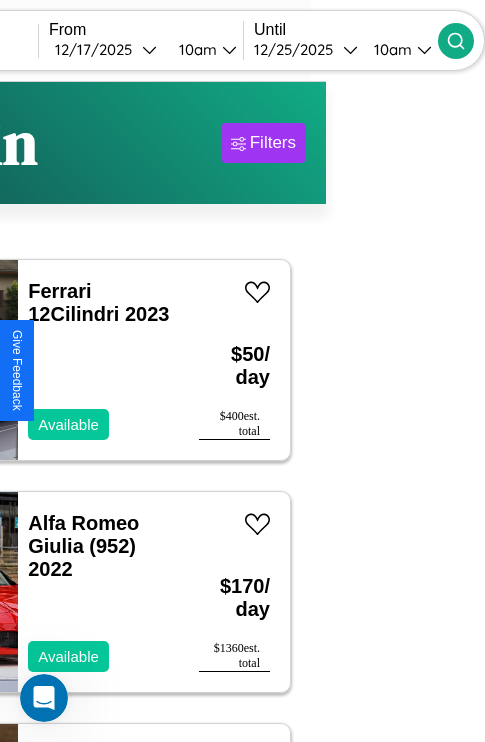 scroll, scrollTop: 92, scrollLeft: 40, axis: both 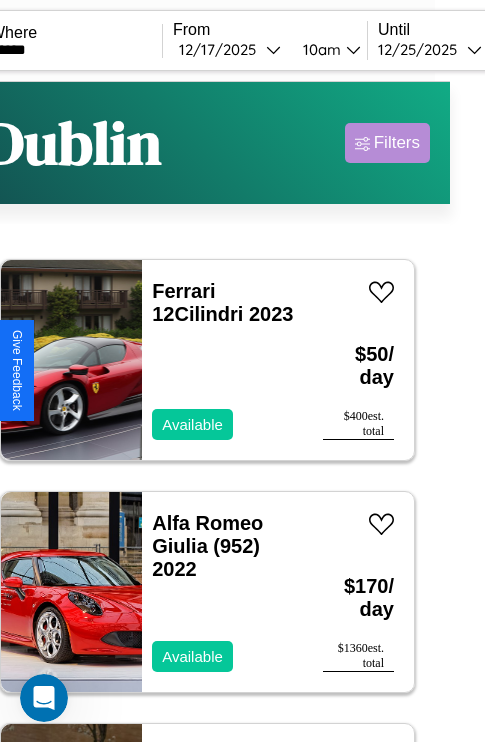 click on "Filters" at bounding box center [397, 143] 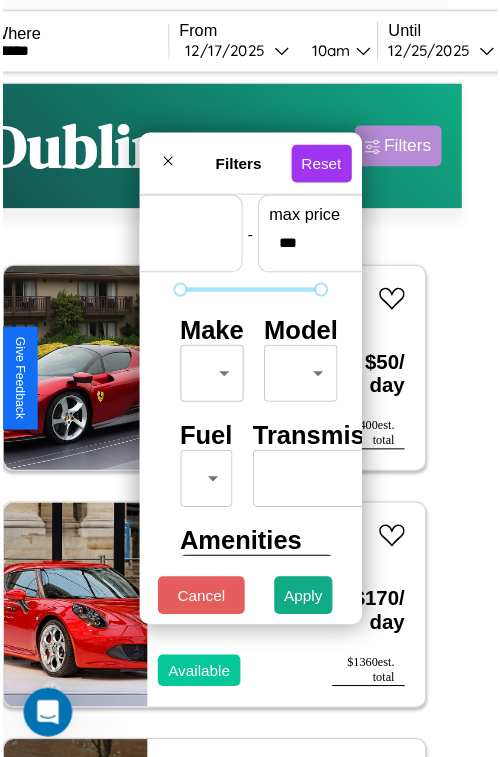 scroll, scrollTop: 59, scrollLeft: 0, axis: vertical 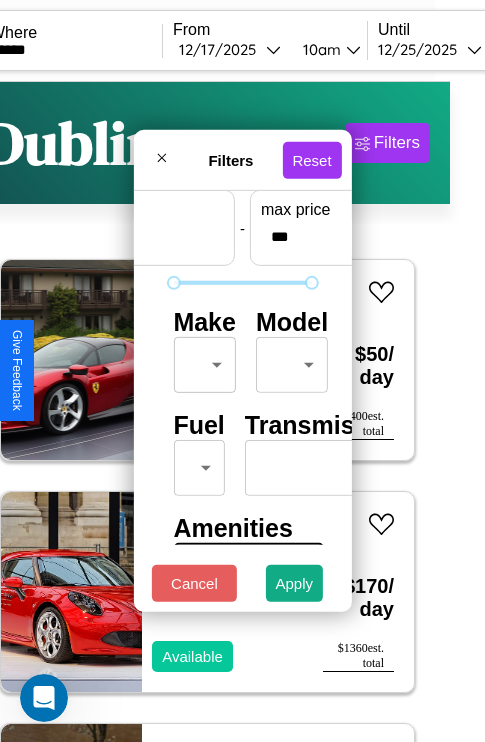 click on "CarGo Where ****** From [DATE] 10am Until [DATE] 10am Become a Host Login Sign Up [CITY] Filters 141 cars in this area These cars can be picked up in this city. Ferrari 12Cilindri 2023 Available $ 50 / day $ 400 est. total Alfa Romeo Giulia (952) 2022 Available $ 170 / day $ 1360 est. total Infiniti QX50 2018 Available $ 180 / day $ 1440 est. total Ferrari 599 GTO 2018 Available $ 190 / day $ 1520 est. total Tesla Model S 2019 Unavailable $ 90 / day $ 720 est. total Ford LTL9000 2022 Unavailable $ 110 / day $ 880 est. total Ferrari F430 2022 Available $ 30 / day $ 240 est. total Chevrolet Onix 2023 Available $ 80 / day $ 640 est. total Toyota Corolla Matrix 2018 Available $ 90 / day $ 720 est. total Ford LT9522 2016 Unavailable $ 140 / day $ 1120 est. total Buick Lucerne 2023 Available $ 70 / day $ 560 est. total BMW 335is 2018 Available $ 140 / day $ 1120 est. total Chrysler Dynasty 2014 Available $ 200 / day $ 1600" at bounding box center (207, 412) 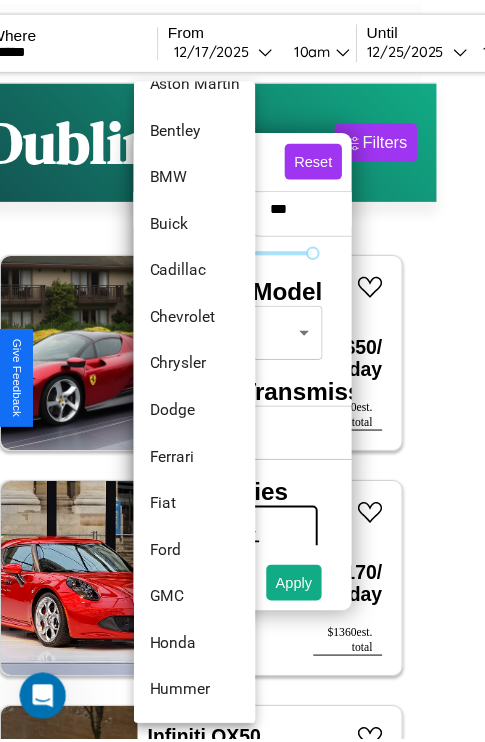 scroll, scrollTop: 230, scrollLeft: 0, axis: vertical 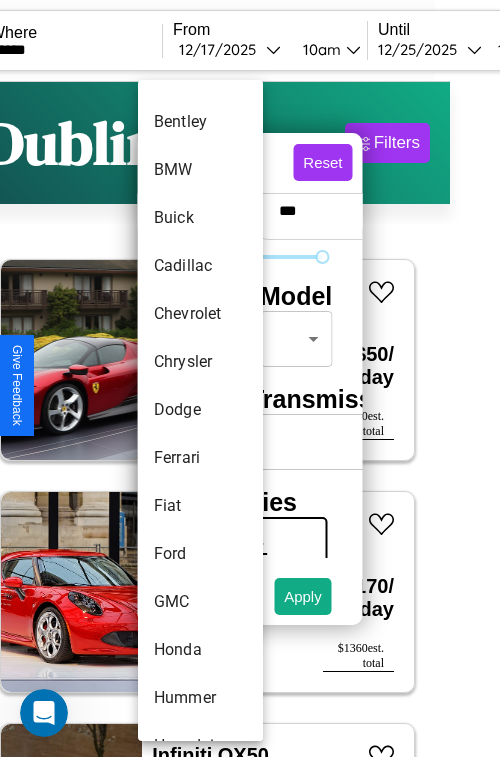 click on "Dodge" at bounding box center (200, 410) 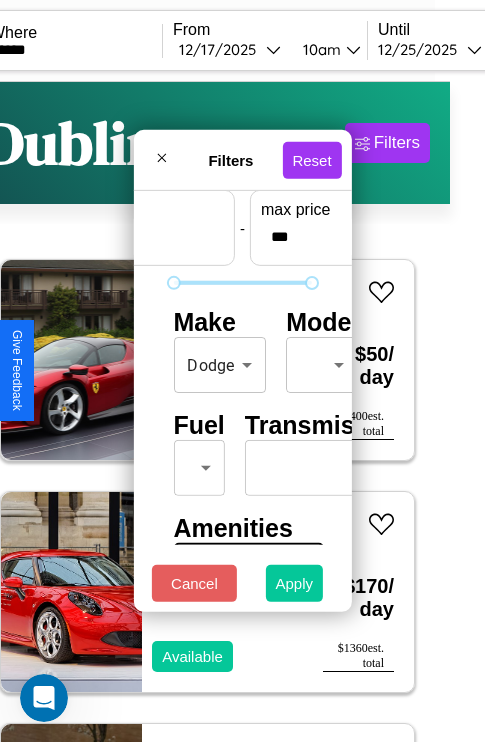 click on "Apply" at bounding box center (295, 583) 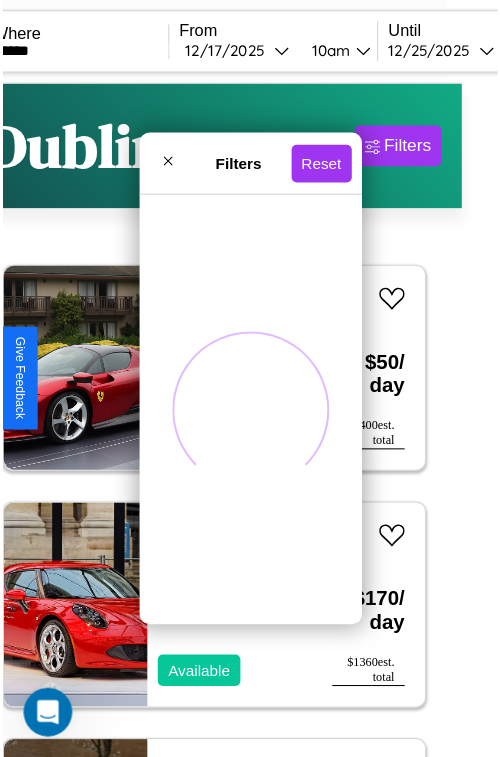 scroll, scrollTop: 0, scrollLeft: 0, axis: both 